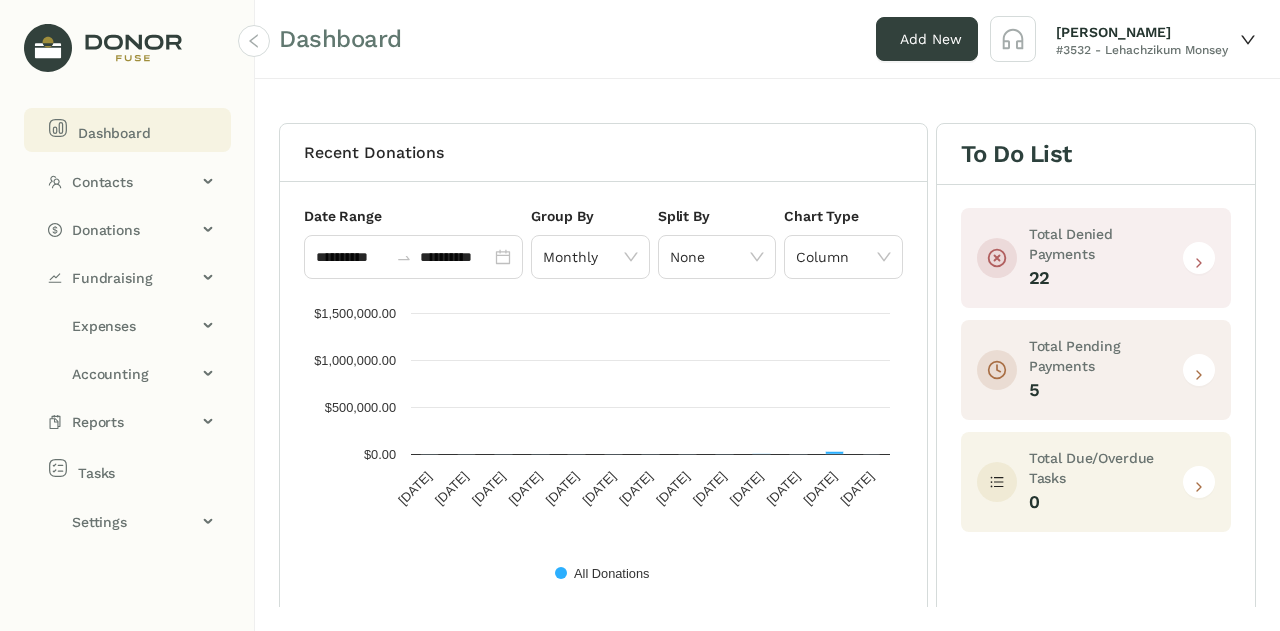 scroll, scrollTop: 0, scrollLeft: 0, axis: both 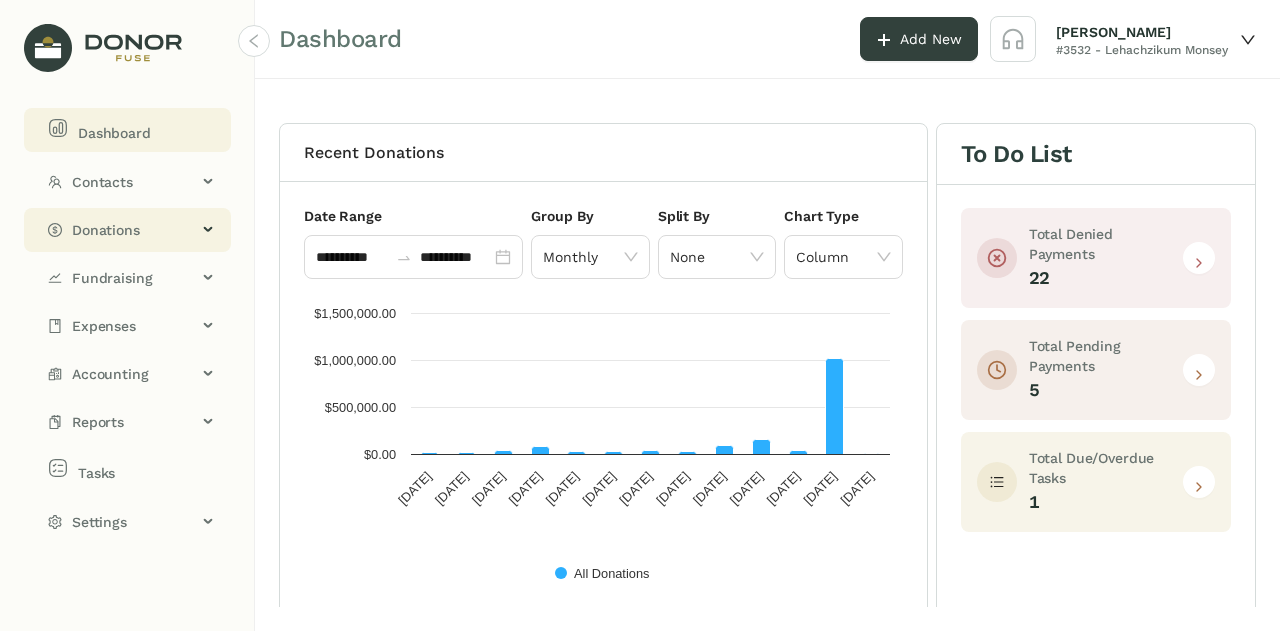 click on "Donations" 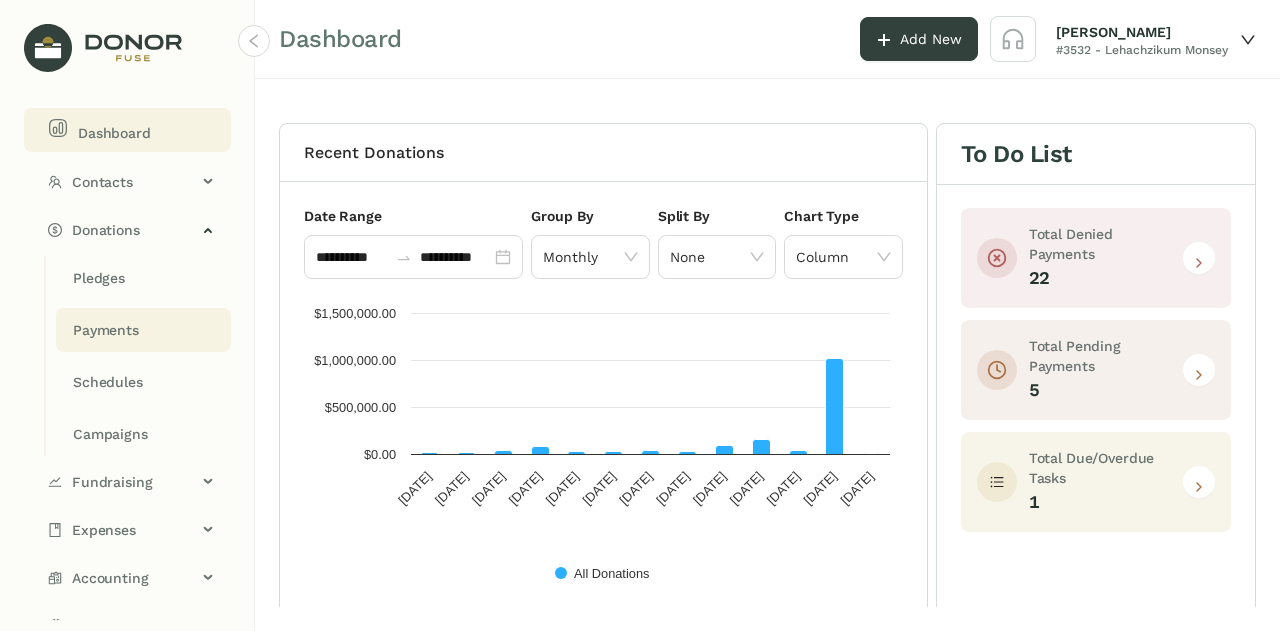 click on "Payments" 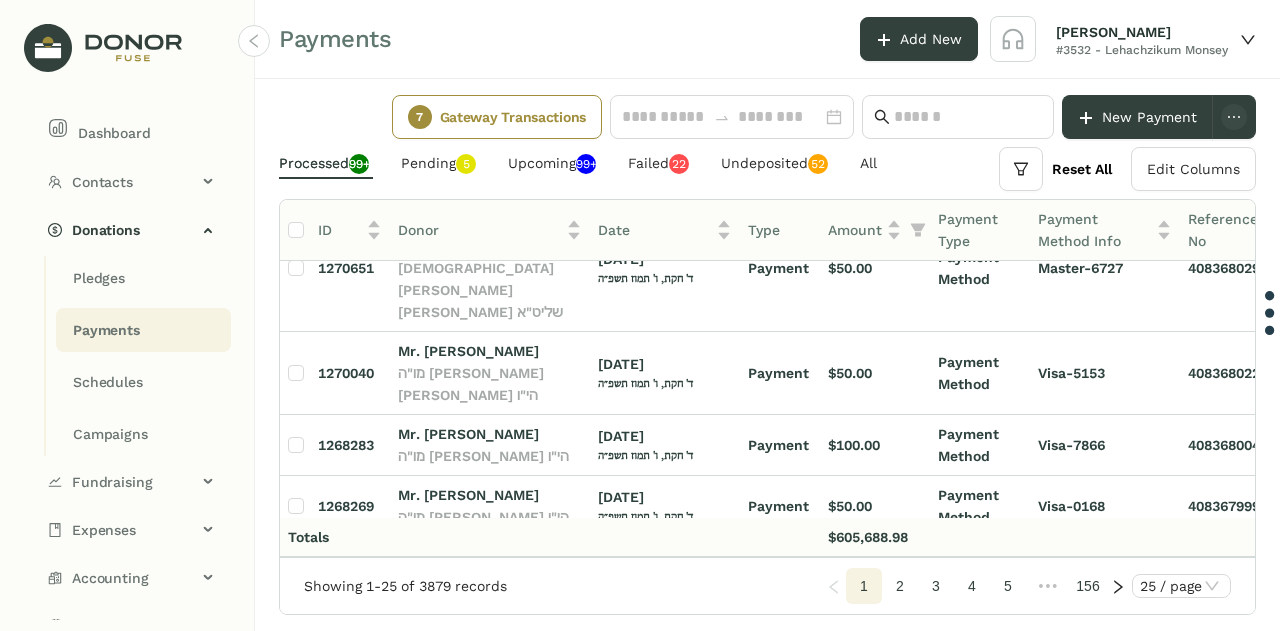 scroll, scrollTop: 0, scrollLeft: 0, axis: both 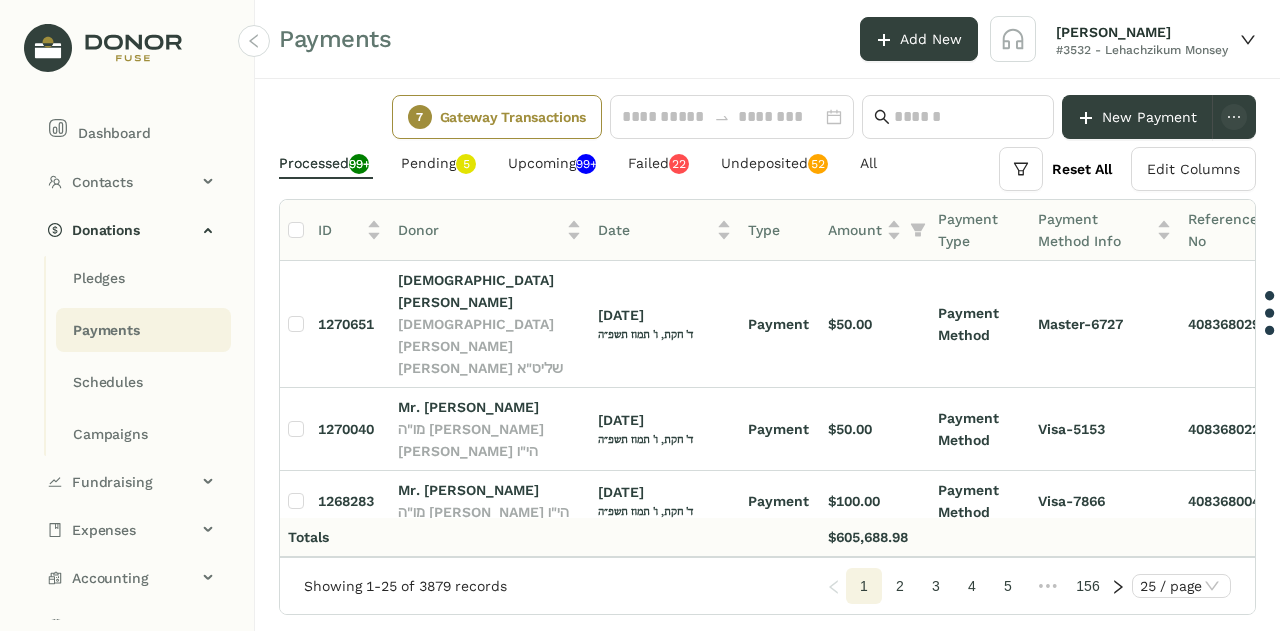 click on "7  Gateway Transactions   New Payment   Processed  99+  Pending   0   1   2   3   4   5   6   7   8   9   Upcoming  99+  Failed   0   1   2   3   4   5   6   7   8   9   0   1   2   3   4   5   6   7   8   9   Undeposited   0   1   2   3   4   5   6   7   8   9   0   1   2   3   4   5   6   7   8   9  All Reset All  Edit Columns
ID  Donor   Date   Type   Amount   Payment Type   Payment Method Info   Reference No   Campaign   Fundraiser   Deposit Status   Fund  1270651 [PERSON_NAME] [PERSON_NAME] [PERSON_NAME] שליט"א [DATE] ד' חקת, ו' [PERSON_NAME] תשפ״ה Payment $50.00 Payment Method Master-6727 4083680297 הוראת קבע לאלתר Undeposited לאלתר 1270040 Mr. [PERSON_NAME] מו"ה [PERSON_NAME] [PERSON_NAME] הי"ו [DATE] ד' חקת, ו' [PERSON_NAME] תשפ״ה Payment $50.00 Payment Method Visa-5153 4083680229 הוראת קבע לאלתר Undeposited לאלתר 1268283 Mr. [PERSON_NAME] מו"ה [PERSON_NAME] הי"ו [DATE] Payment $100.00 1268269" 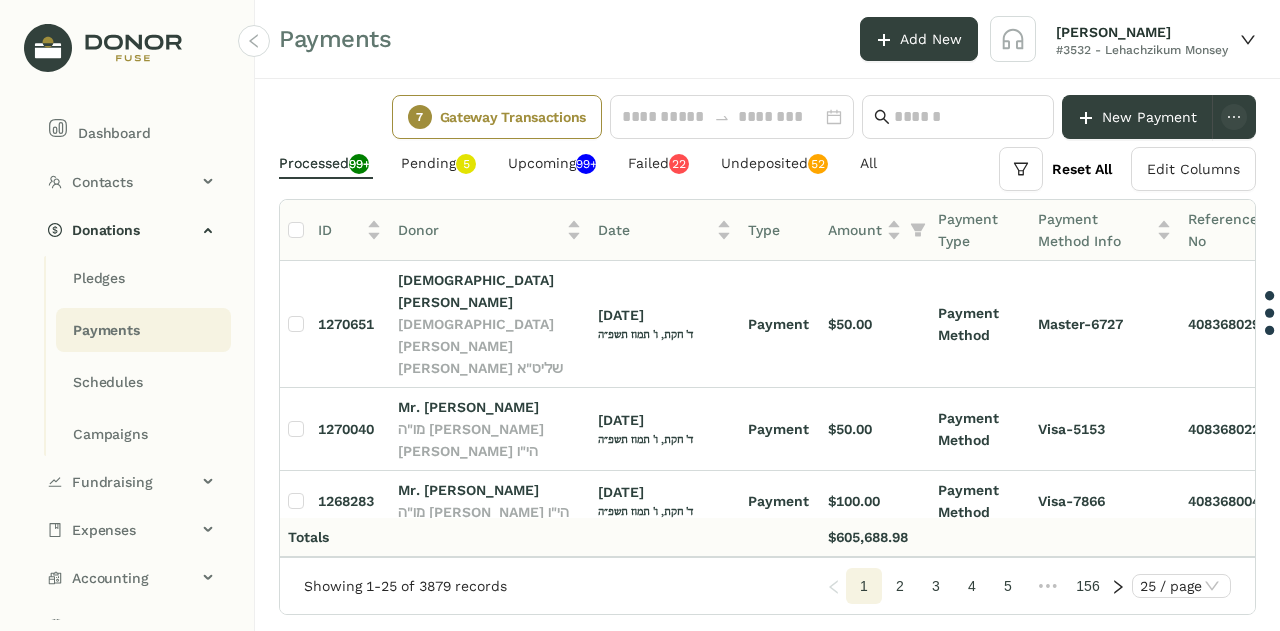 click on "Processed  99+  Pending   0   1   2   3   4   5   6   7   8   9   Upcoming  99+  Failed   0   1   2   3   4   5   6   7   8   9   0   1   2   3   4   5   6   7   8   9   Undeposited   0   1   2   3   4   5   6   7   8   9   0   1   2   3   4   5   6   7   8   9  All" 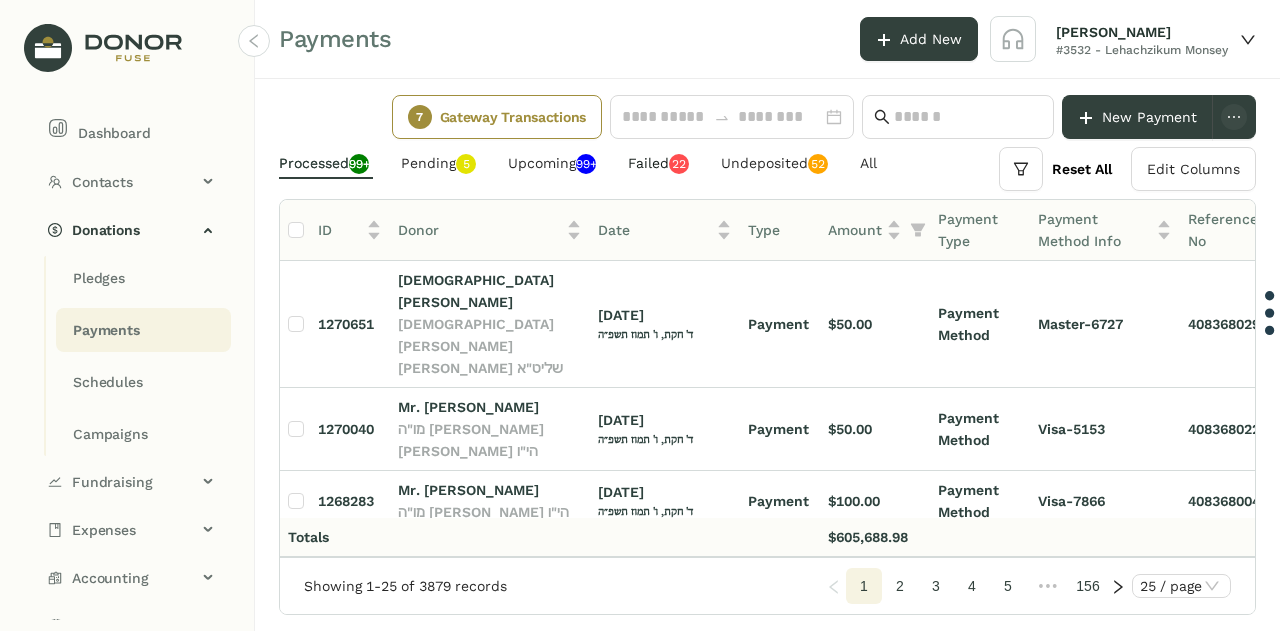click on "Failed   0   1   2   3   4   5   6   7   8   9   0   1   2   3   4   5   6   7   8   9" 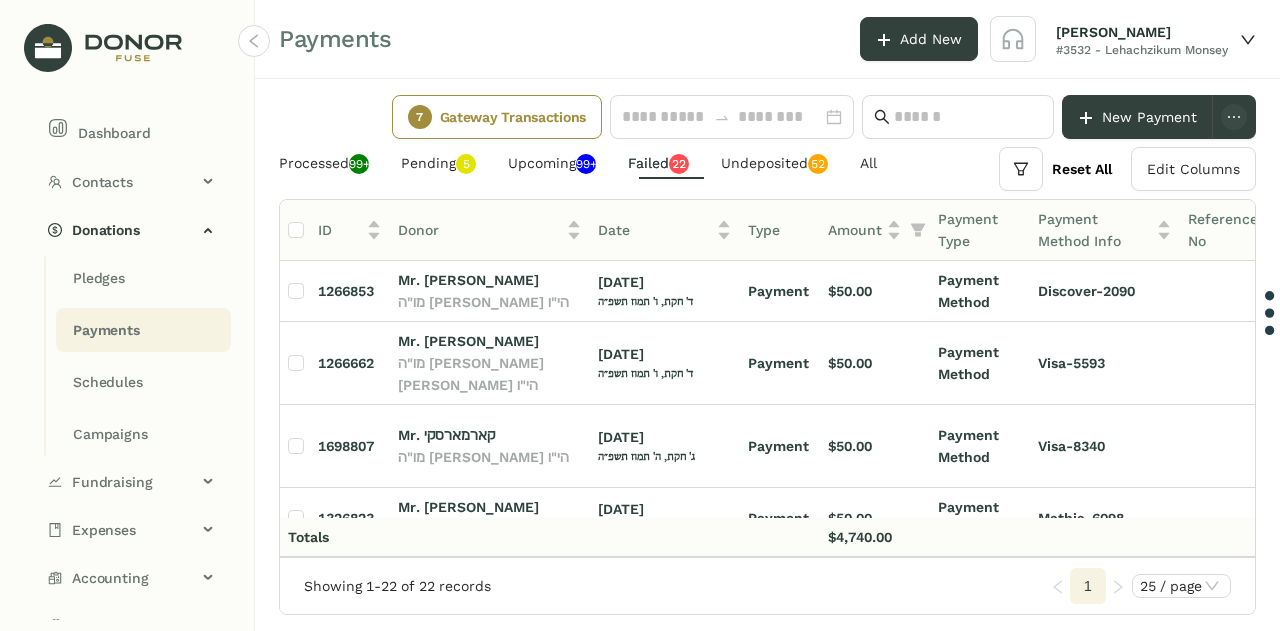 scroll, scrollTop: 0, scrollLeft: 52, axis: horizontal 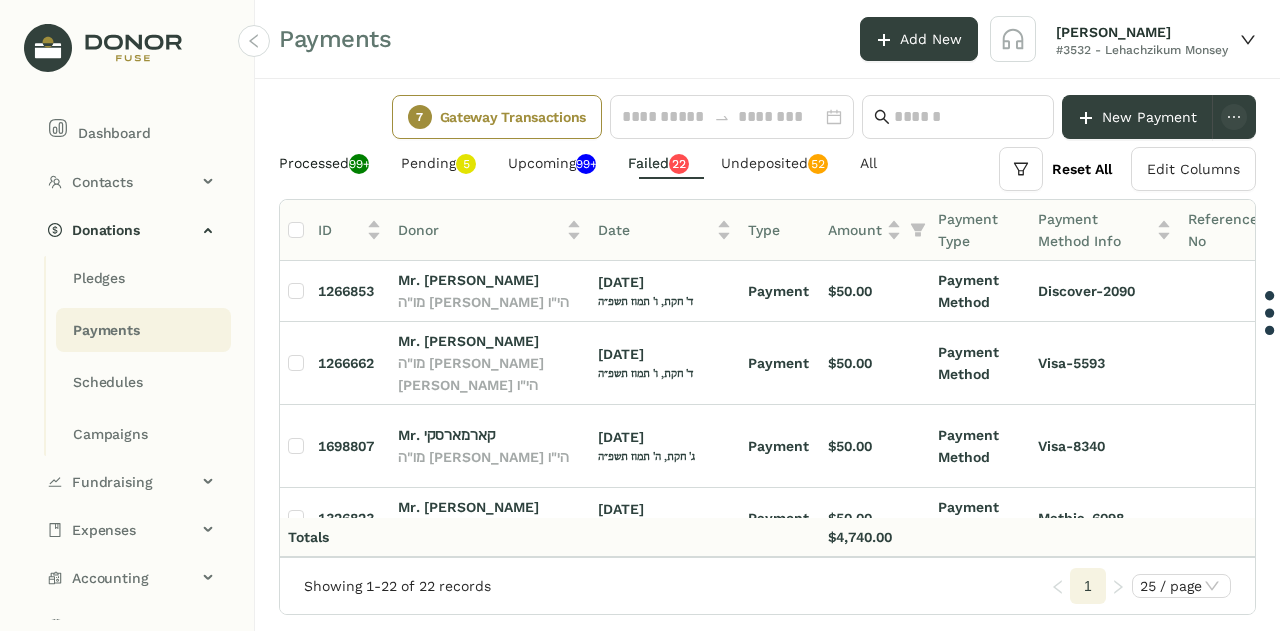 click on "Processed  99+" 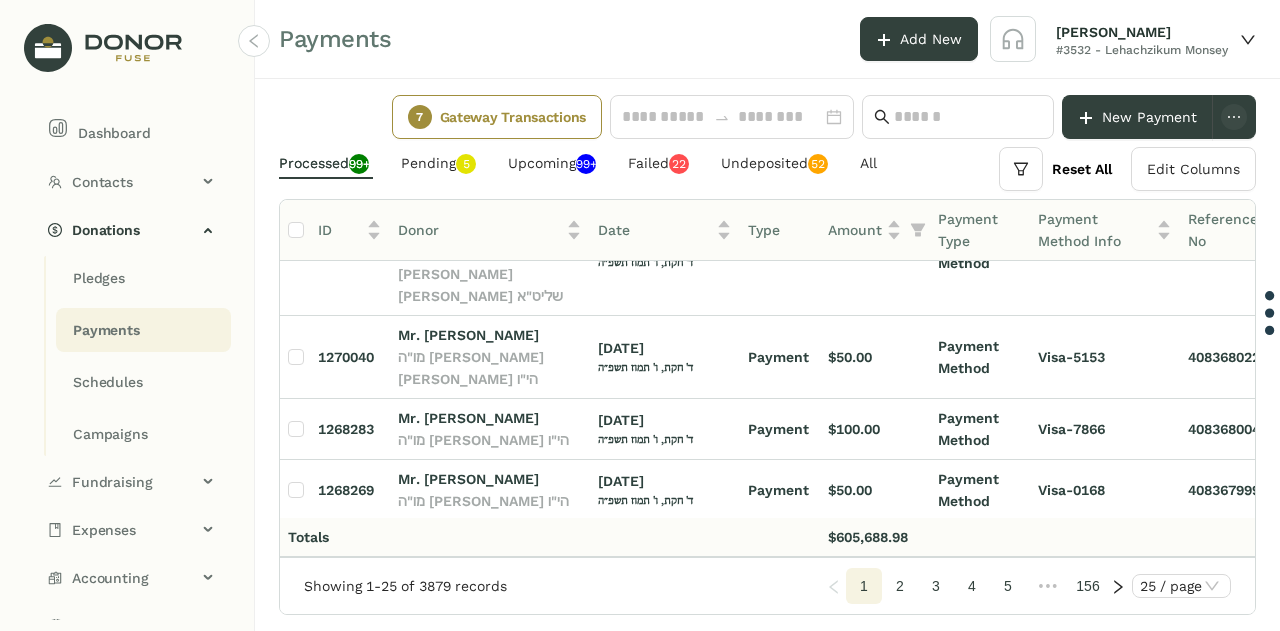 scroll, scrollTop: 0, scrollLeft: 0, axis: both 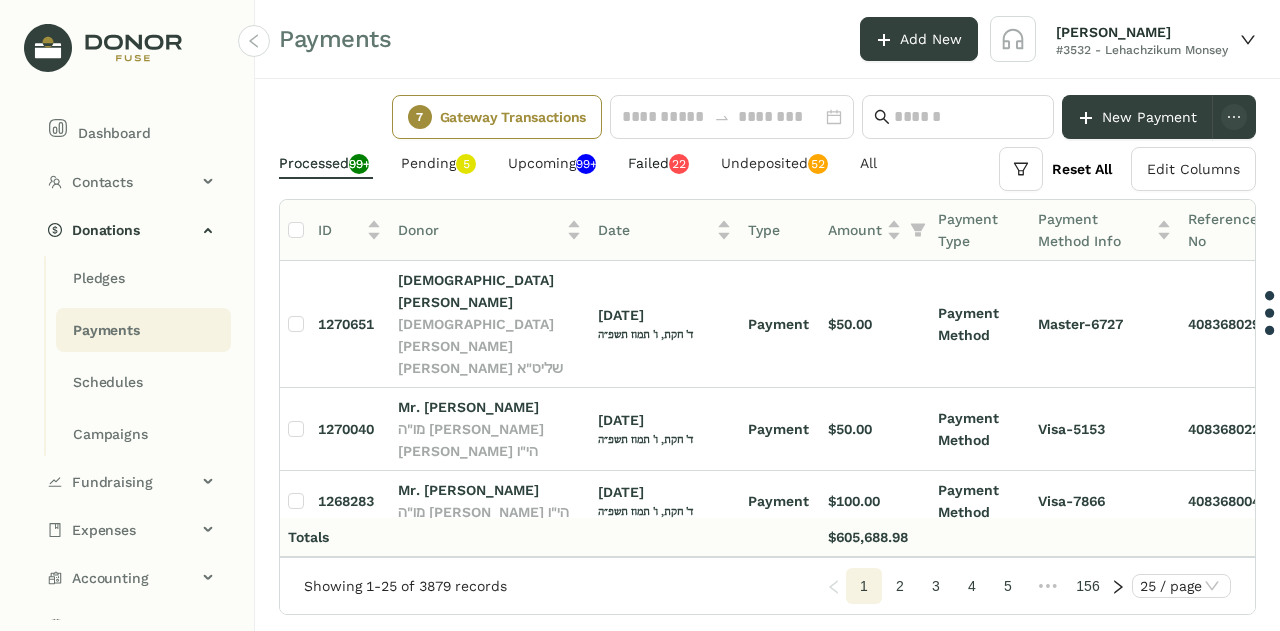 click on "2" 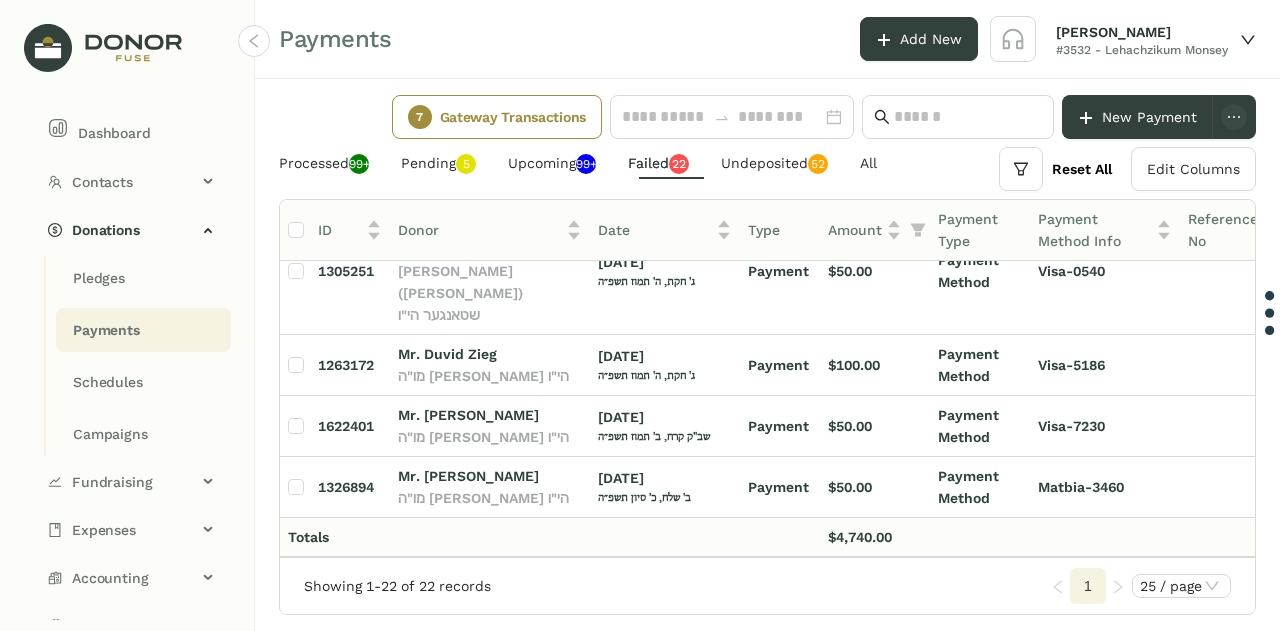 scroll, scrollTop: 402, scrollLeft: 79, axis: both 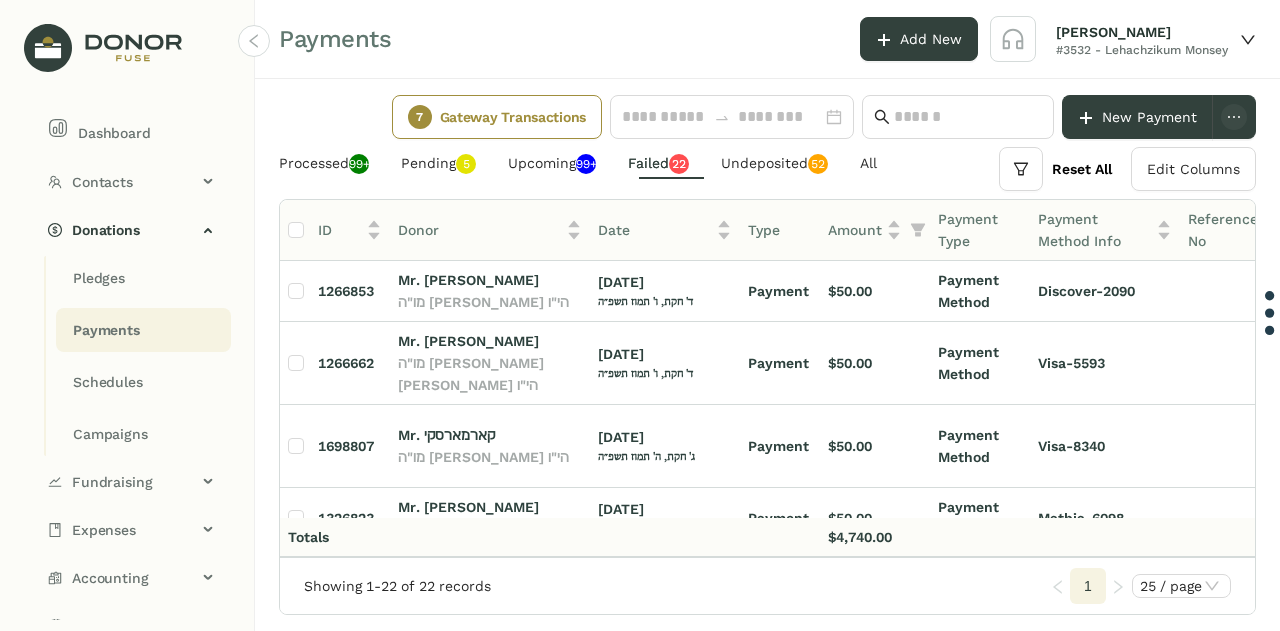 click on "Processed  99+  Pending   0   1   2   3   4   5   6   7   8   9   Upcoming  99+  Failed   0   1   2   3   4   5   6   7   8   9   0   1   2   3   4   5   6   7   8   9   Undeposited   0   1   2   3   4   5   6   7   8   9   0   1   2   3   4   5   6   7   8   9  All" 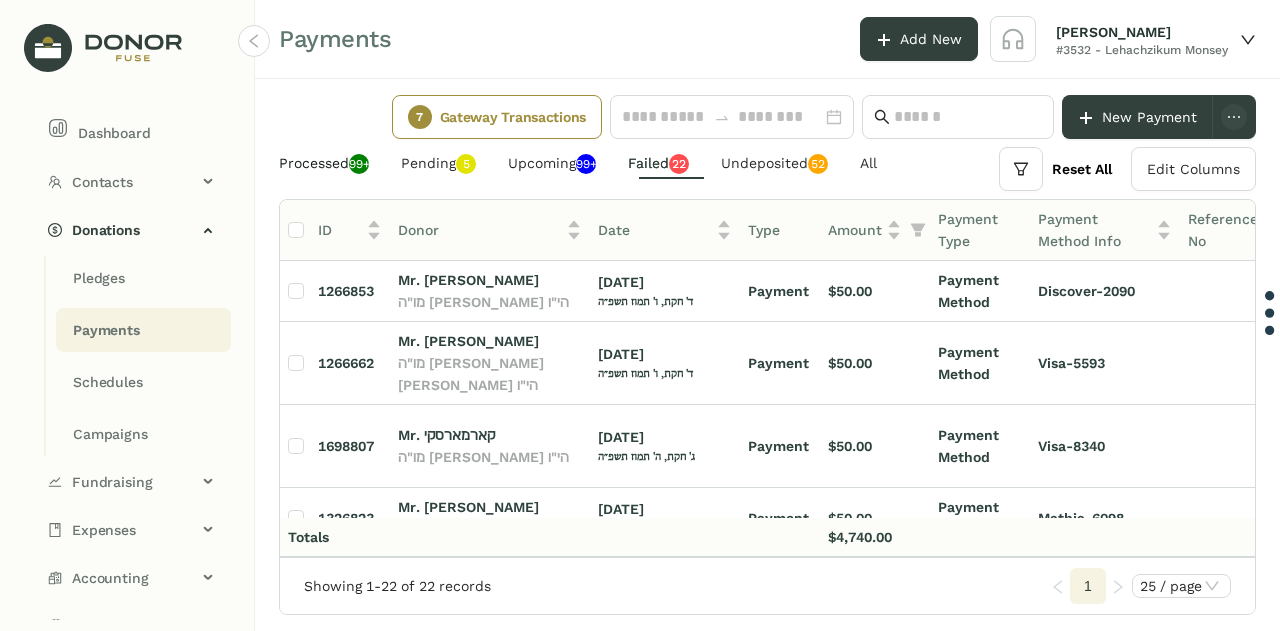 click on "Processed  99+" 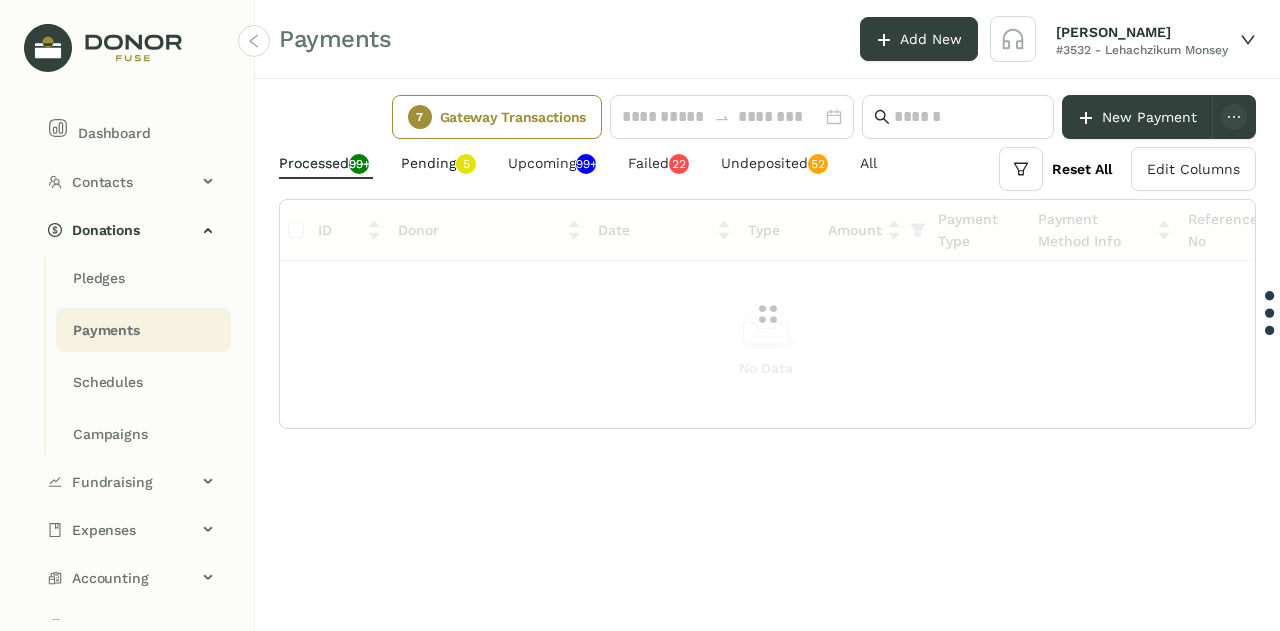 click on "Pending   0   1   2   3   4   5   6   7   8   9" 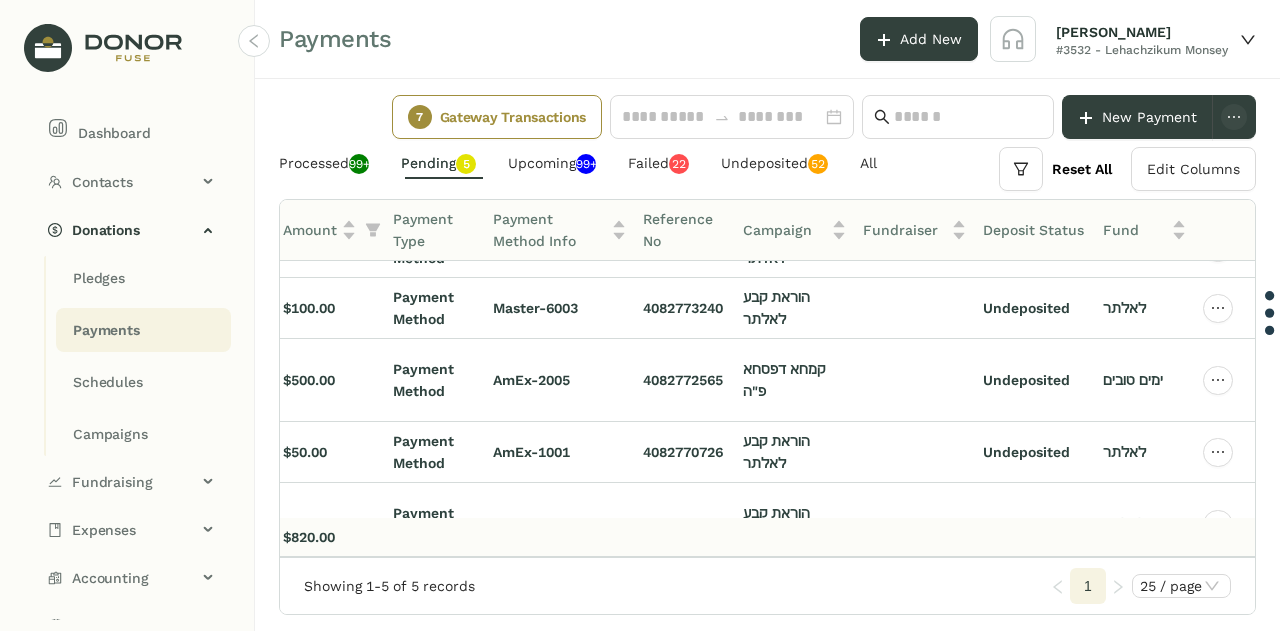 click 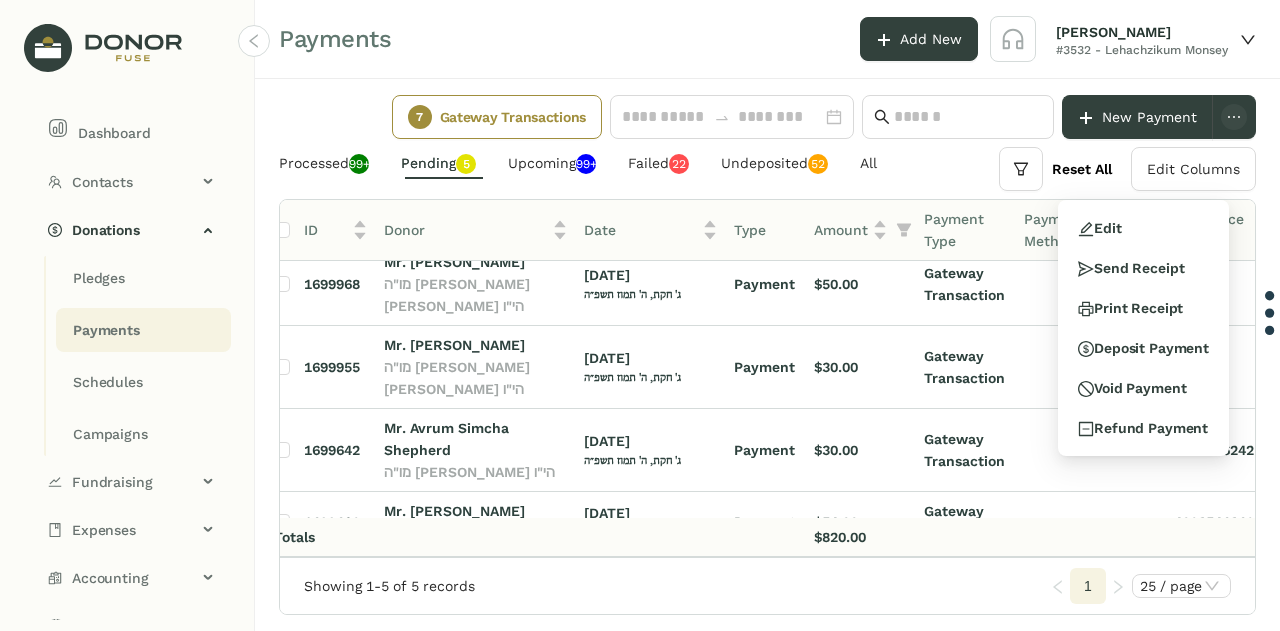 click on "Pending   0   1   2   3   4   5   6   7   8   9" 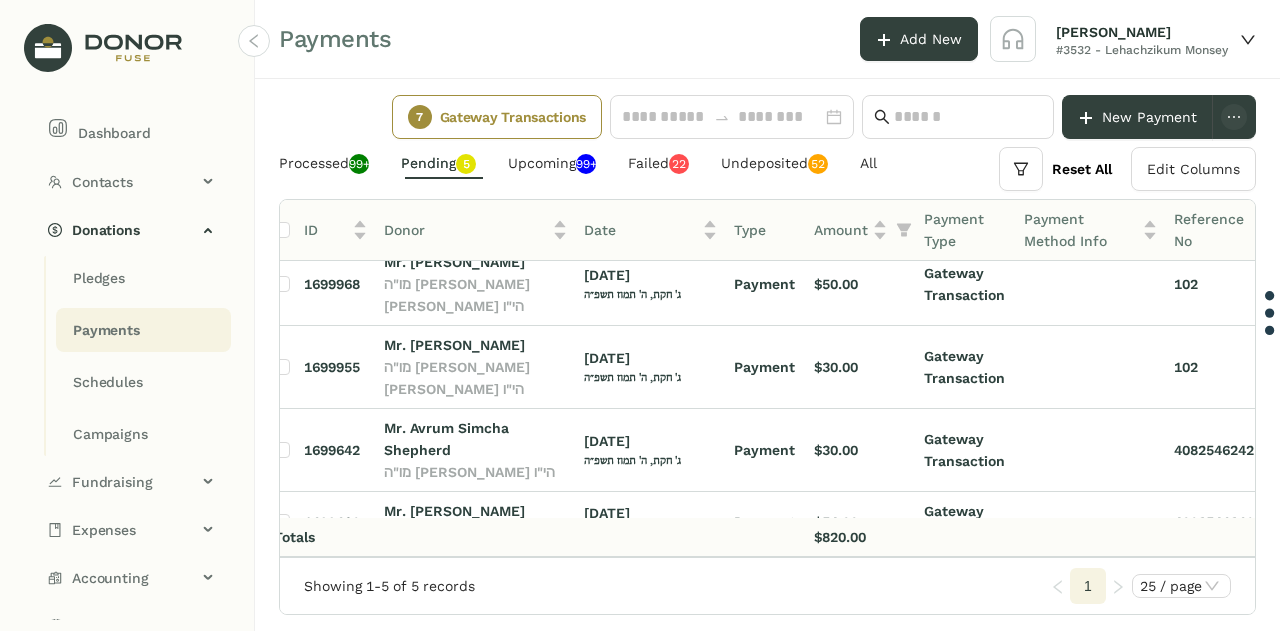 click on "Pending   0   1   2   3   4   5   6   7   8   9" 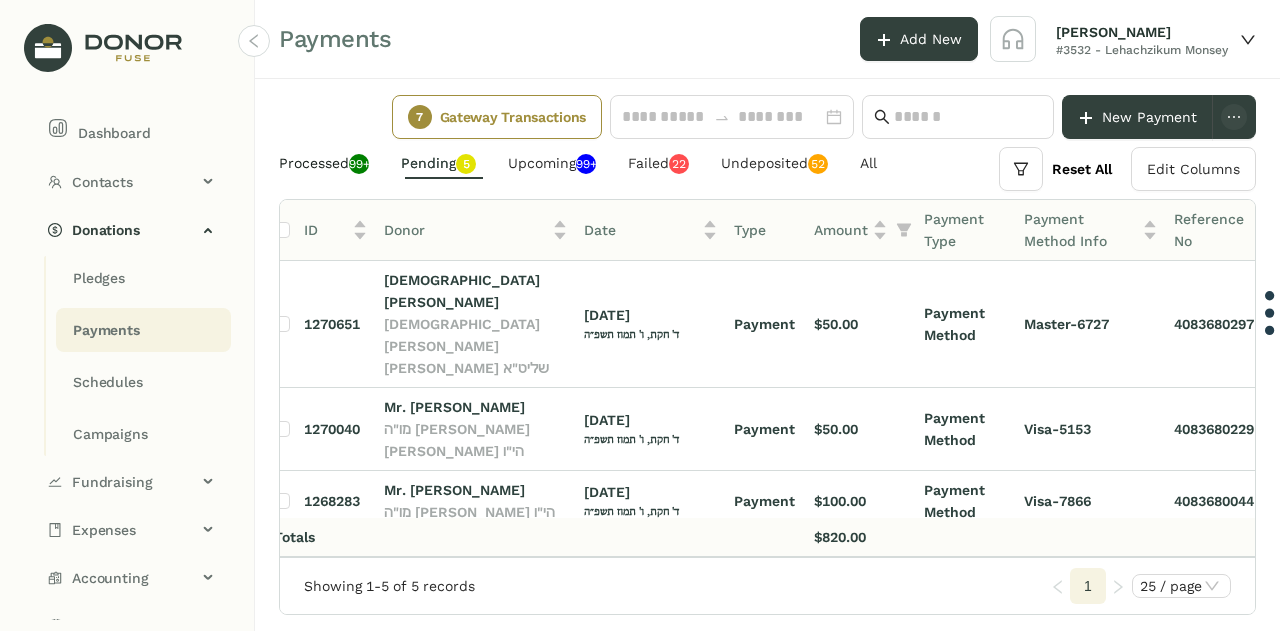click on "Processed  99+" 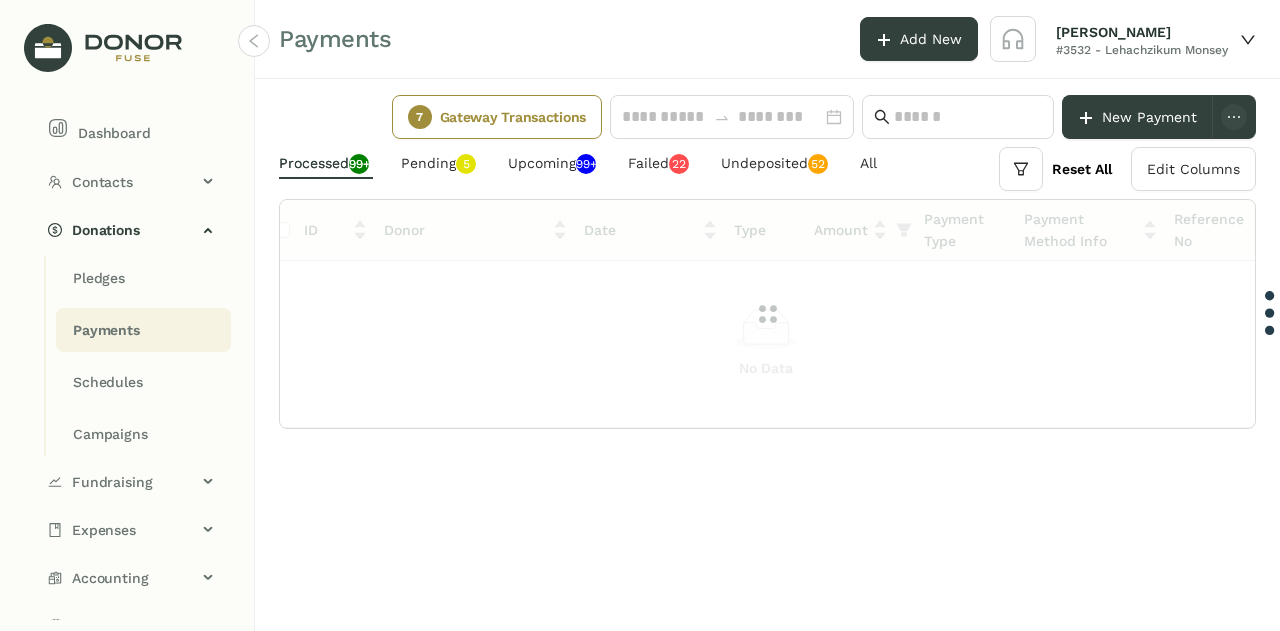 click on "Processed  99+  Pending   0   1   2   3   4   5   6   7   8   9   Upcoming  99+  Failed   0   1   2   3   4   5   6   7   8   9   0   1   2   3   4   5   6   7   8   9   Undeposited   0   1   2   3   4   5   6   7   8   9   0   1   2   3   4   5   6   7   8   9  All" 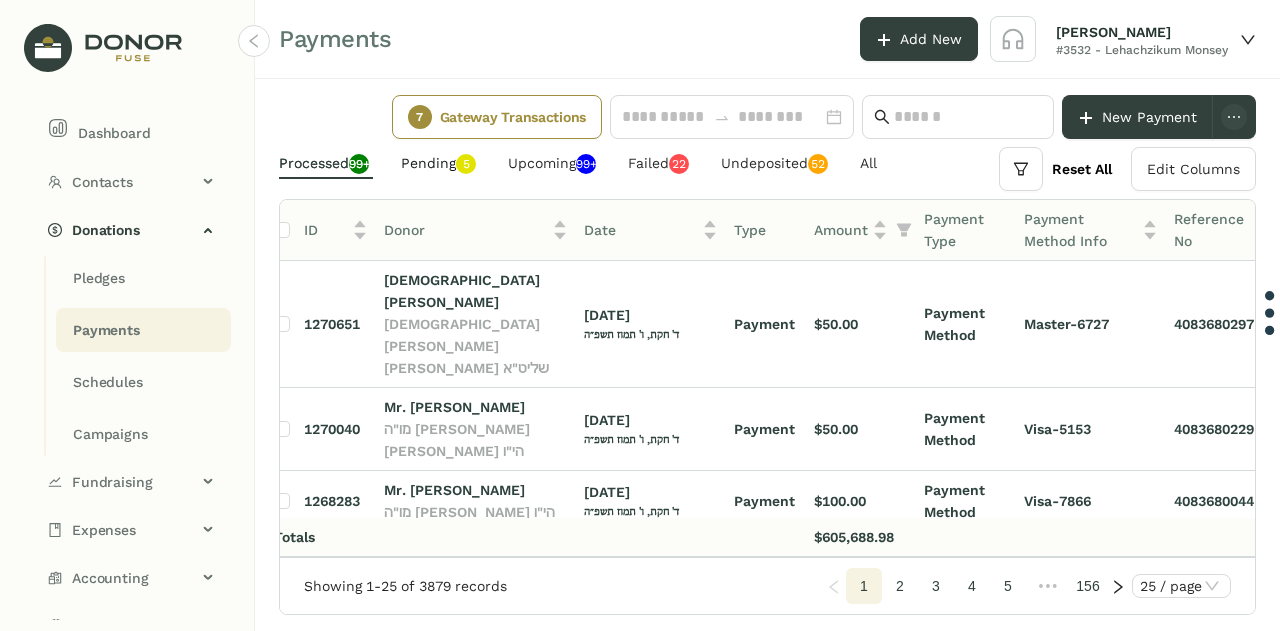 click on "Pending   0   1   2   3   4   5   6   7   8   9" 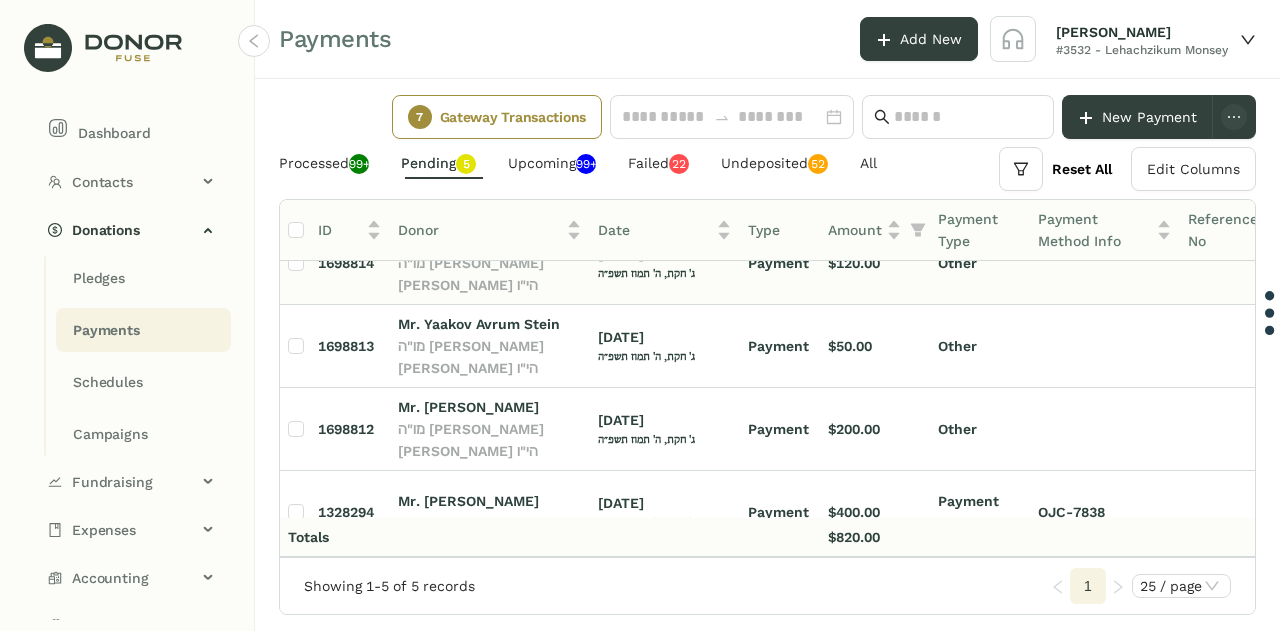click on "Other" 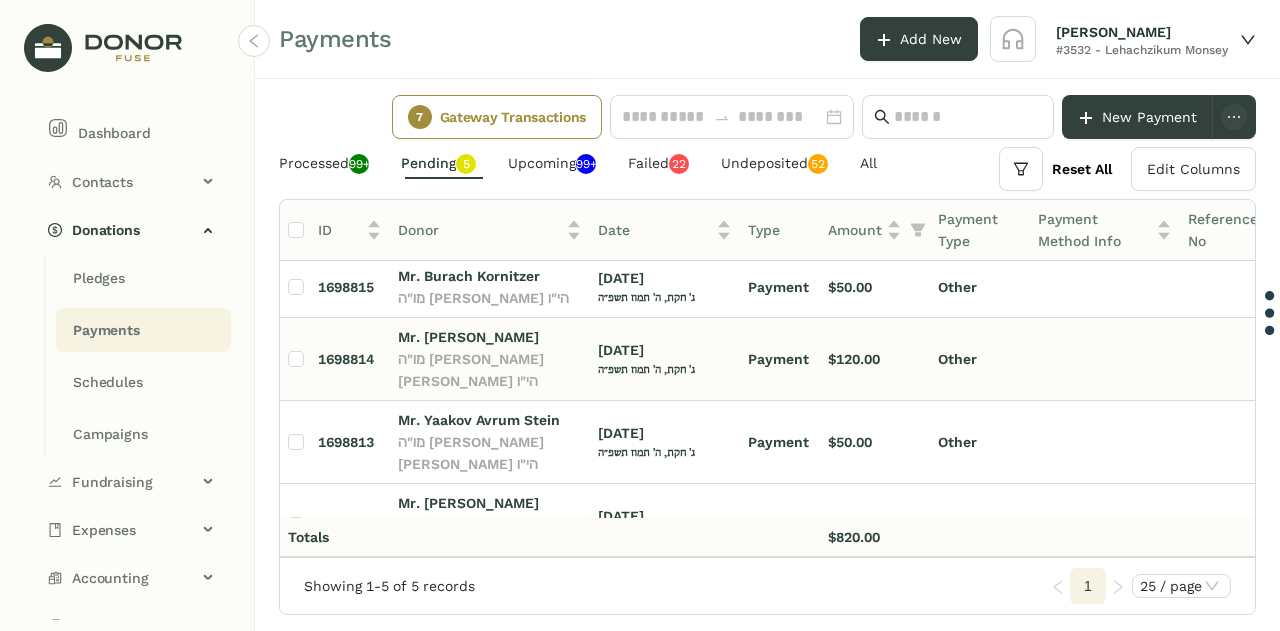 scroll, scrollTop: 0, scrollLeft: 0, axis: both 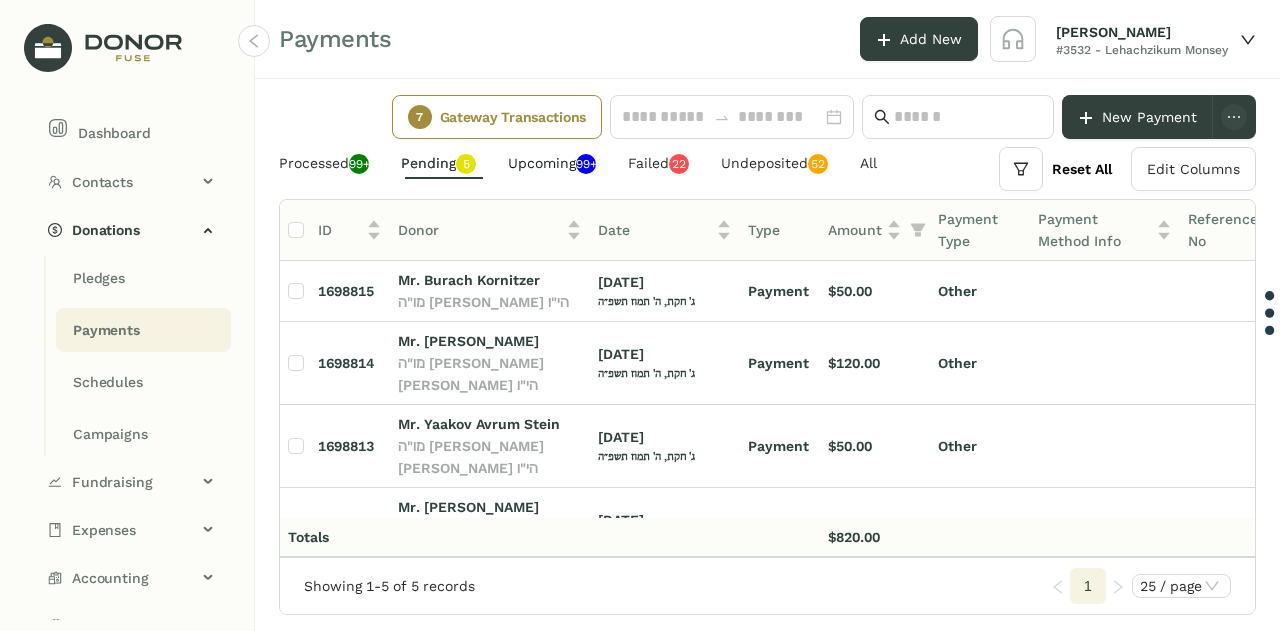 click on "Upcoming  99+" 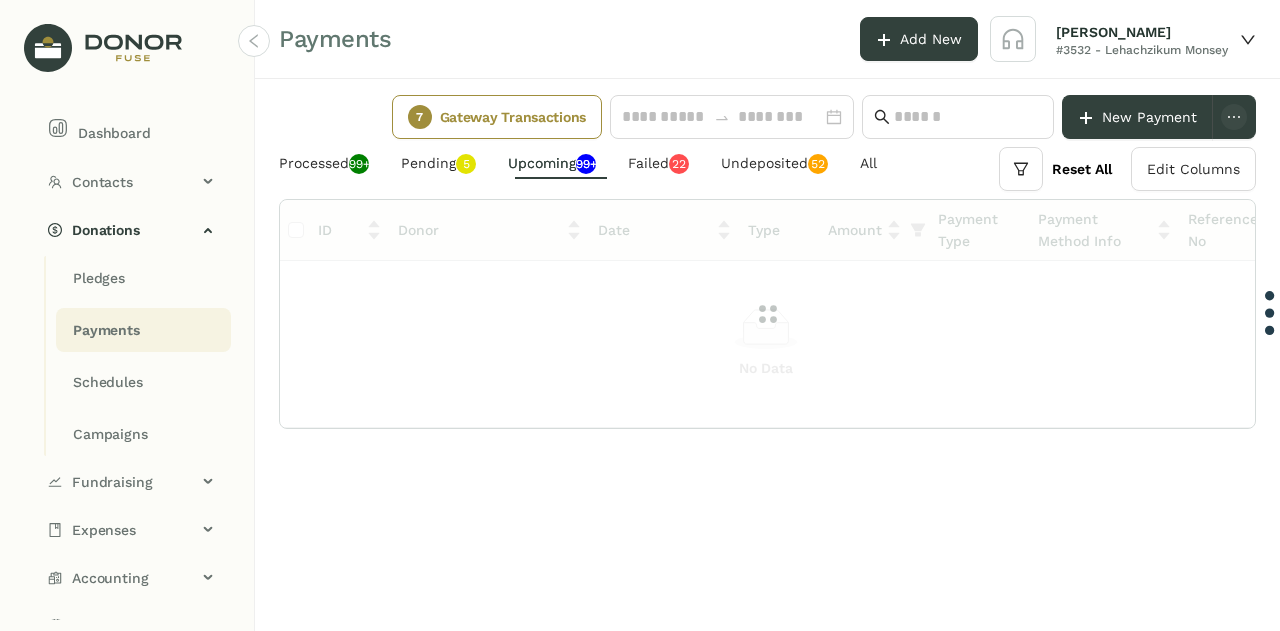 click on "Gateway Transactions" 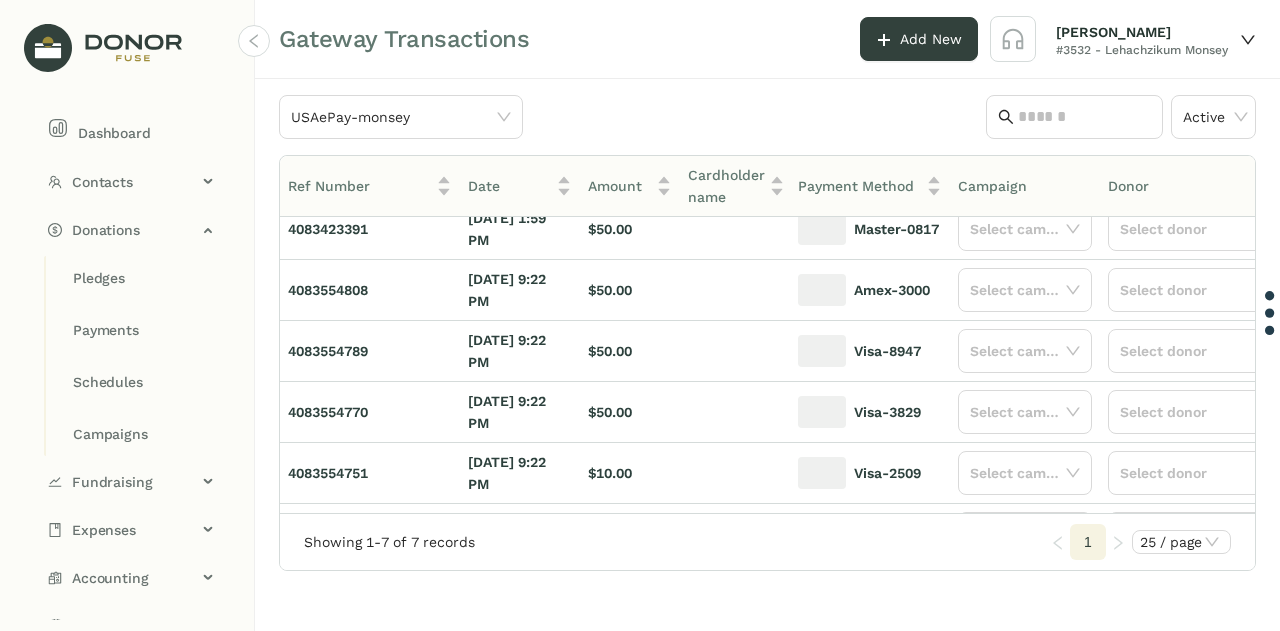 scroll, scrollTop: 0, scrollLeft: 0, axis: both 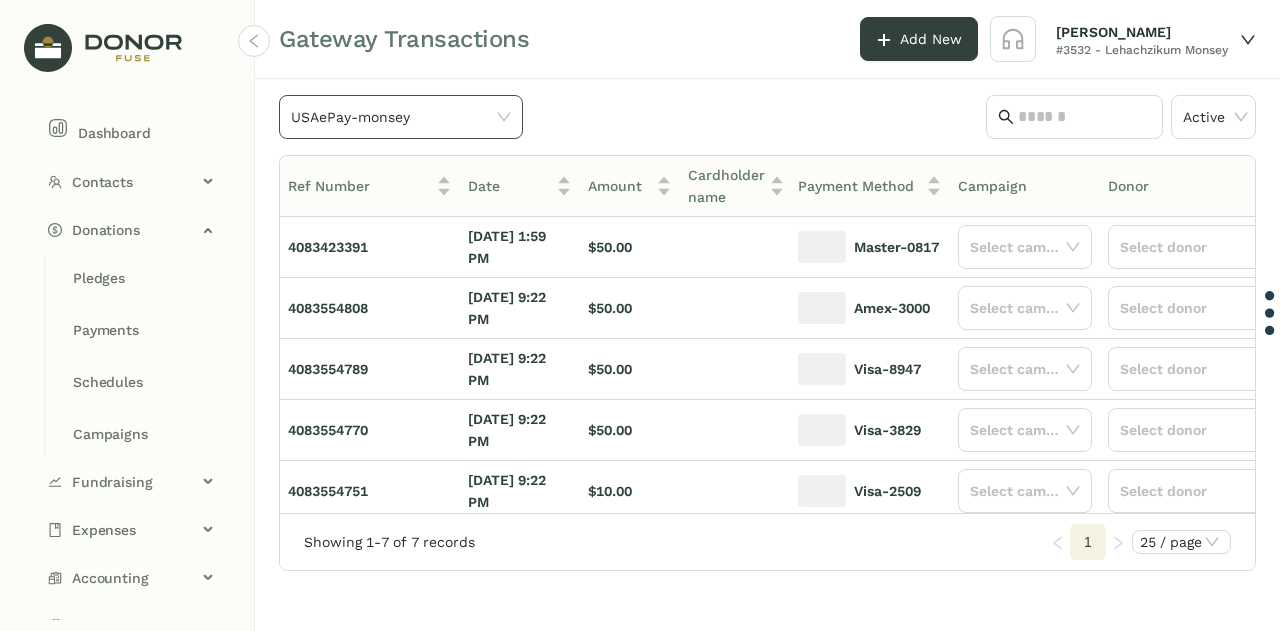 click on "USAePay-monsey" 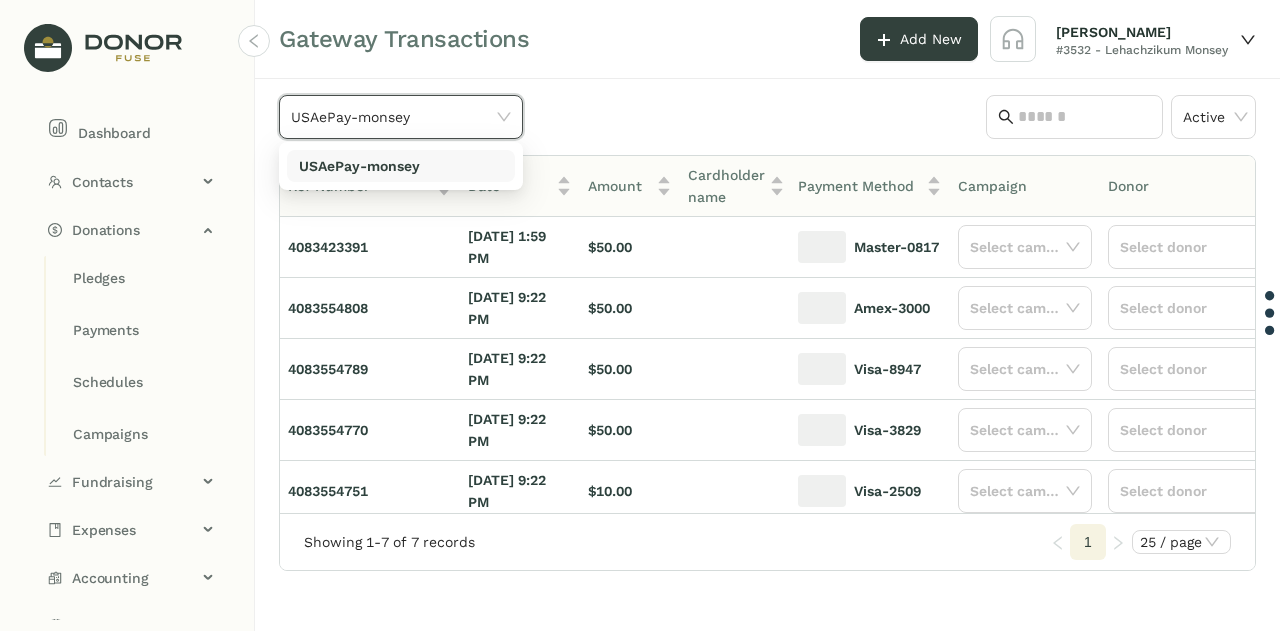 click on "USAePay-monsey" 